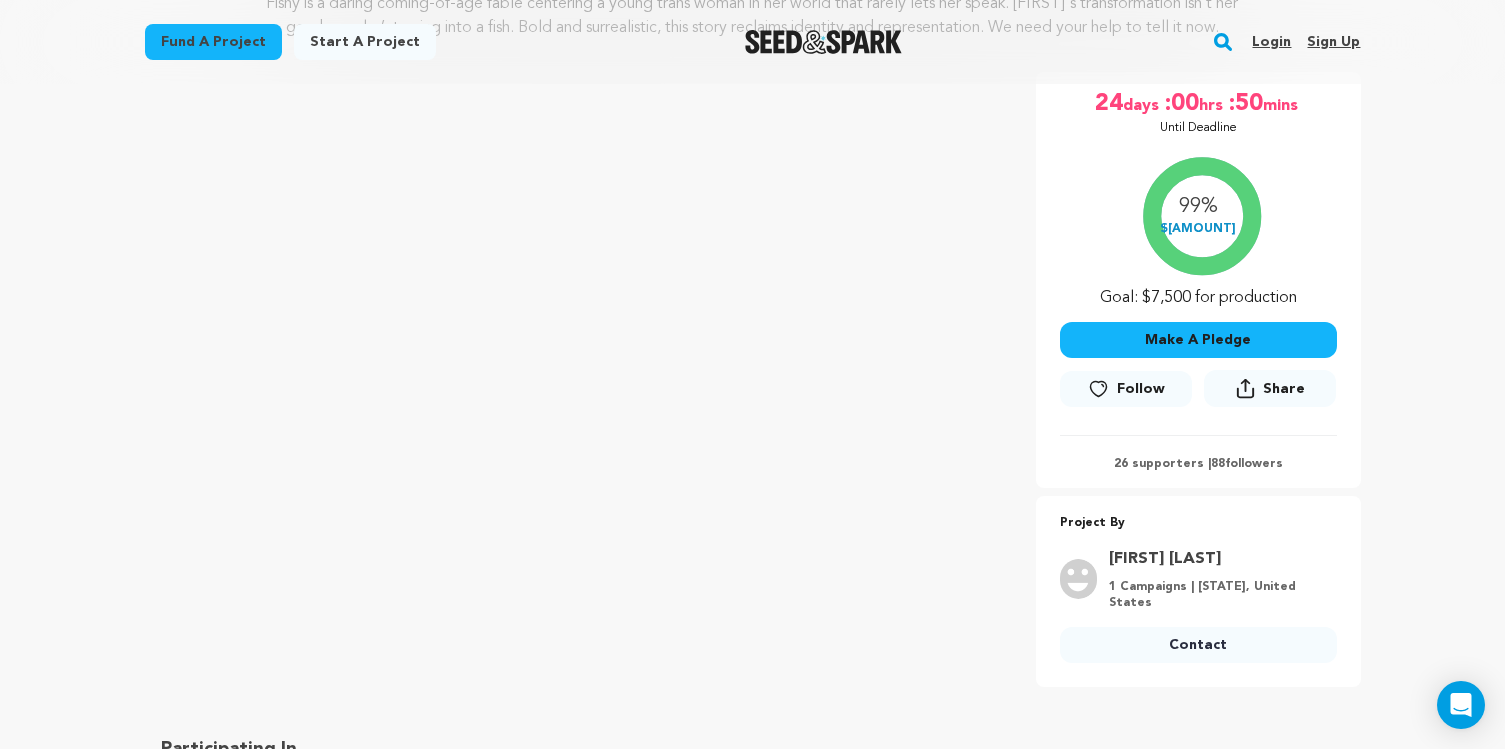 scroll, scrollTop: 0, scrollLeft: 0, axis: both 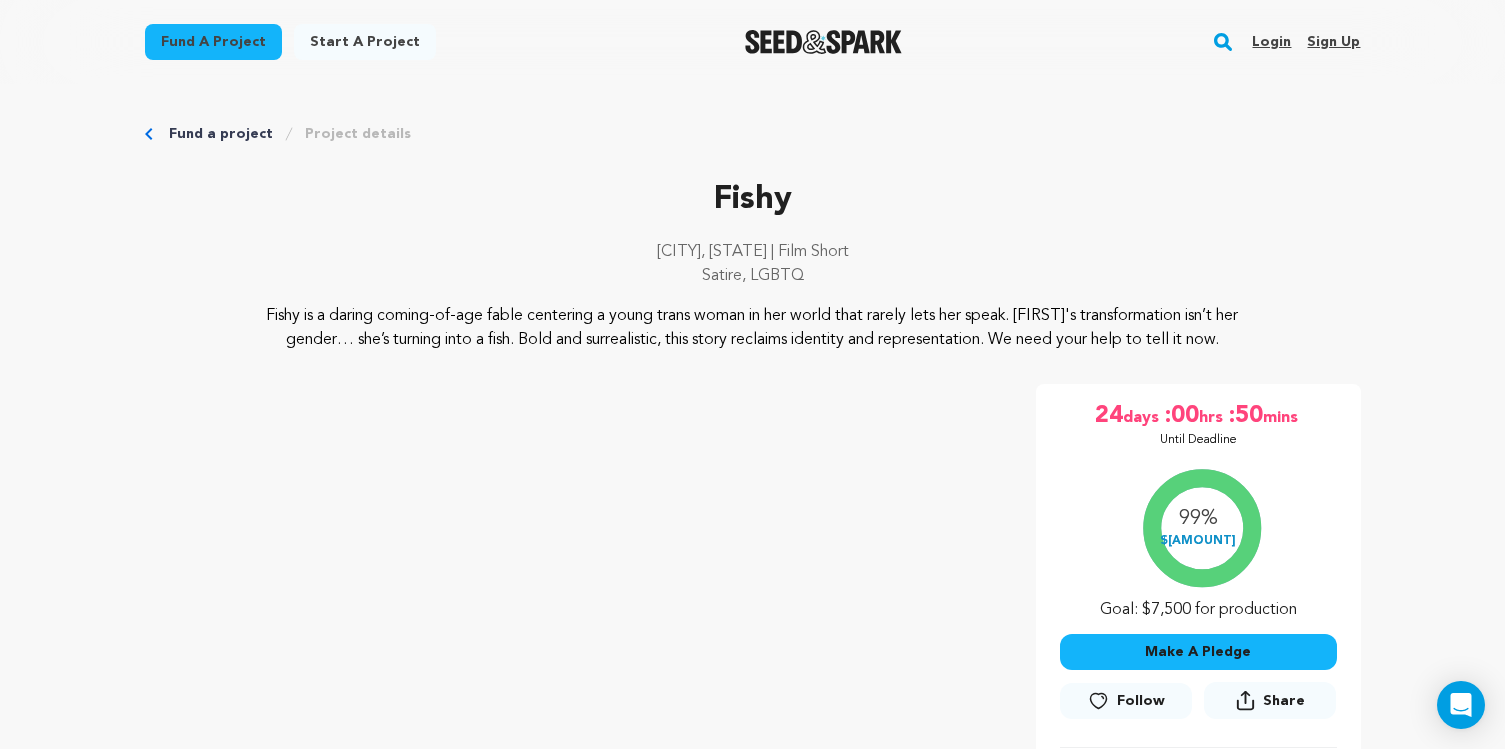 click on "Login" at bounding box center [1271, 42] 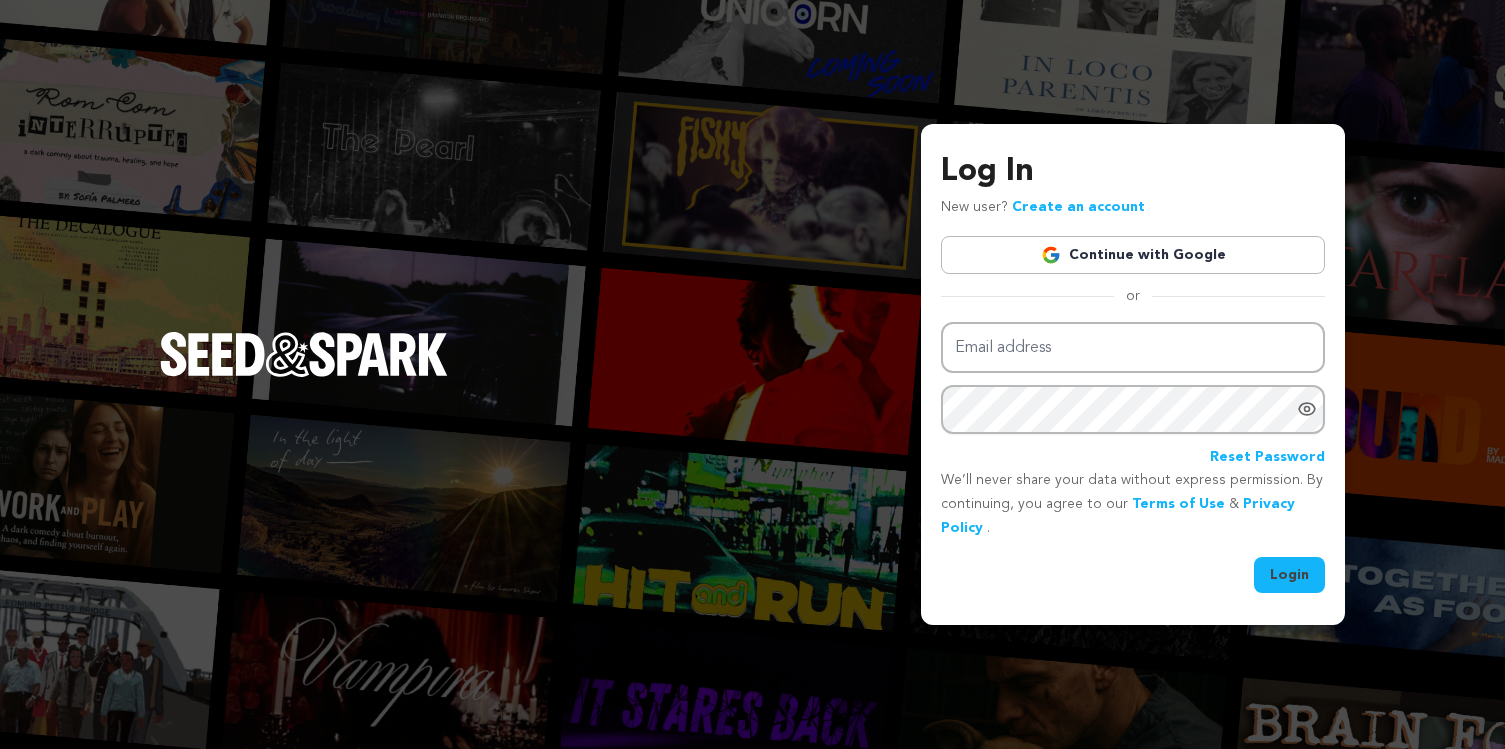 scroll, scrollTop: 0, scrollLeft: 0, axis: both 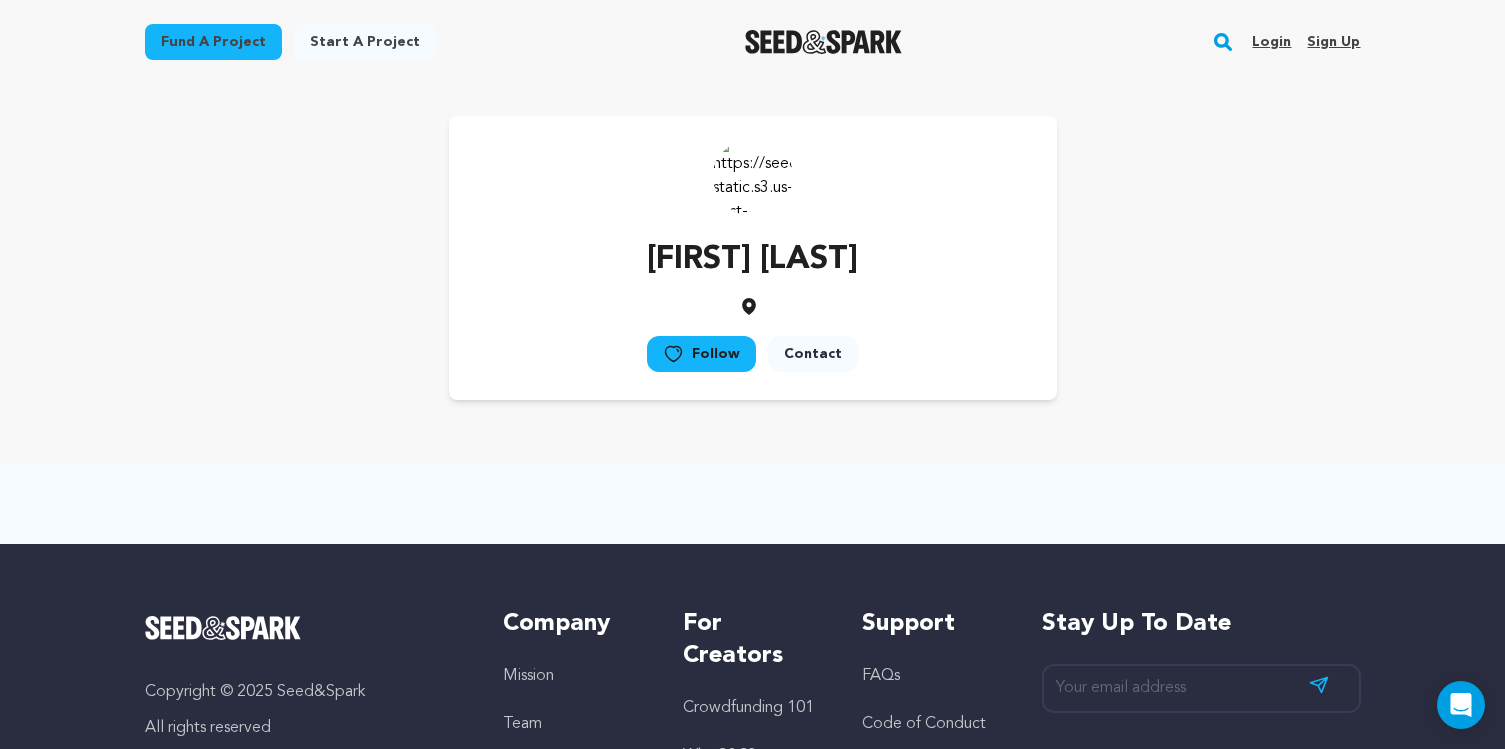 click on "Login" at bounding box center (1271, 42) 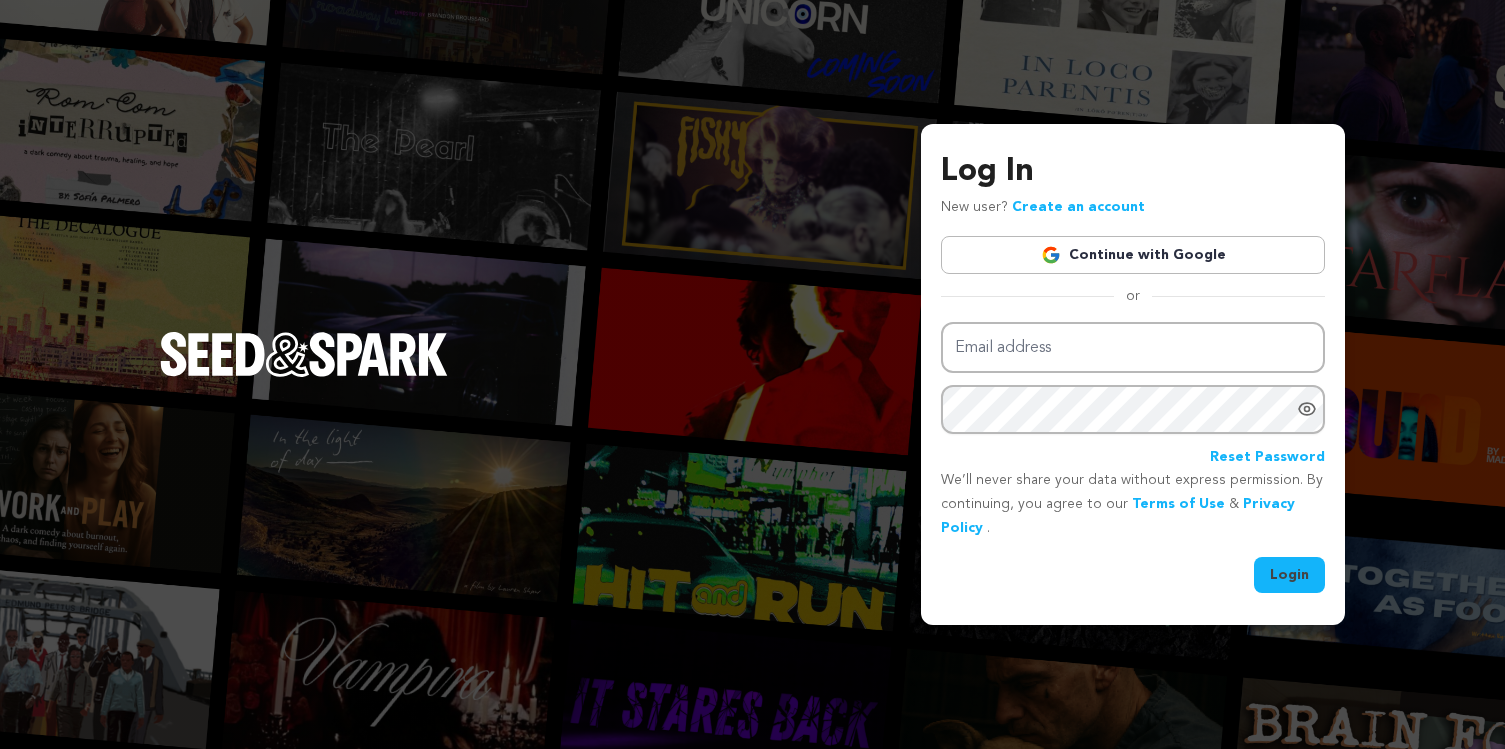 scroll, scrollTop: 0, scrollLeft: 0, axis: both 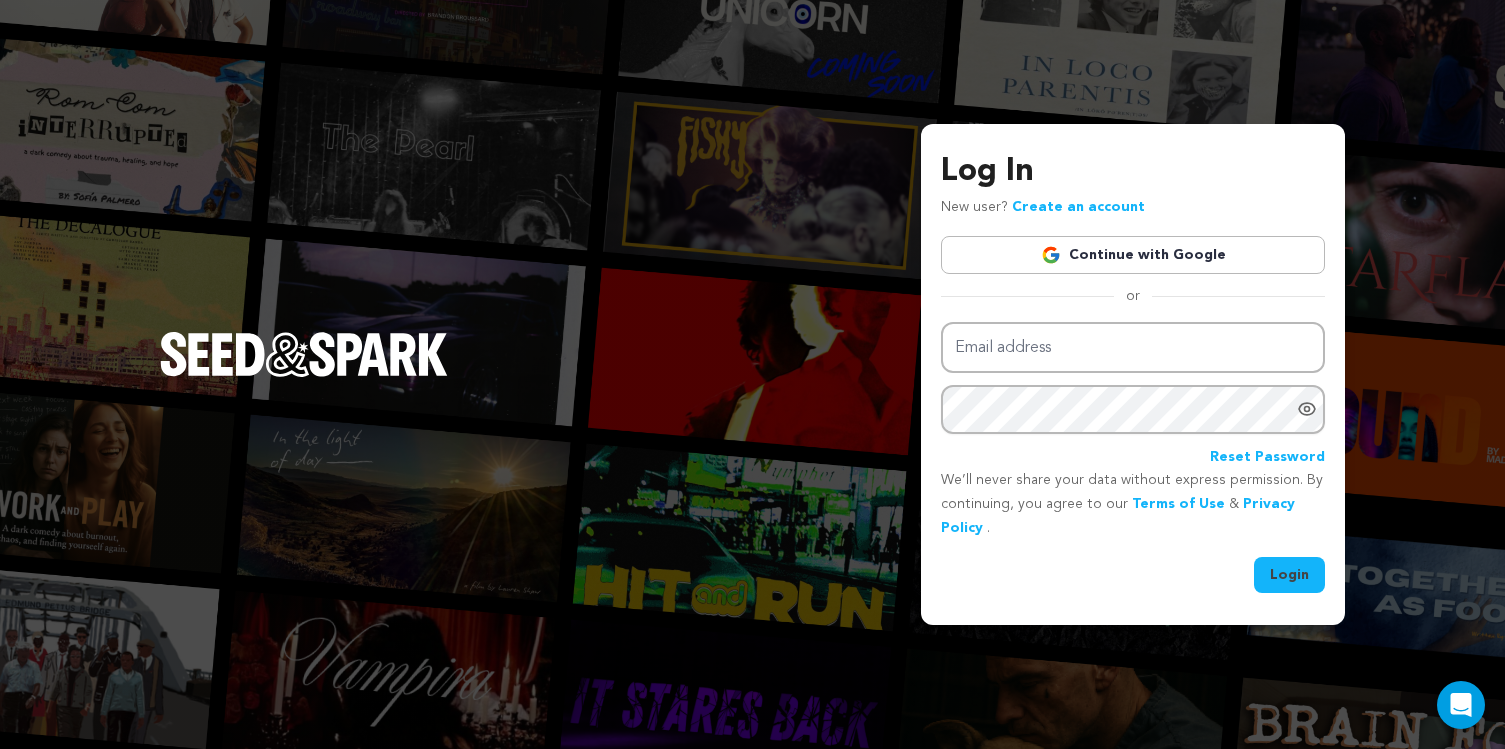 type on "ava@studiovosges.com" 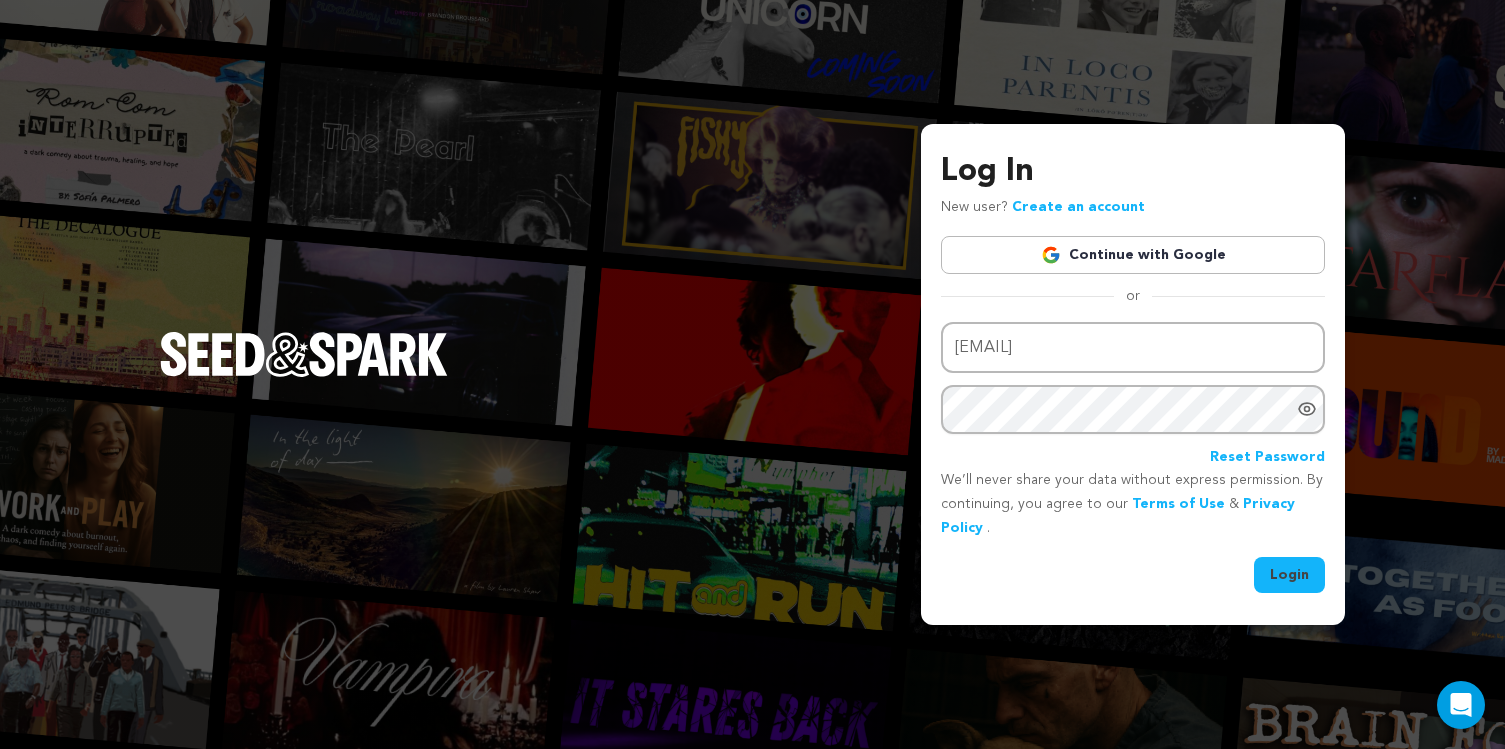 click on "Login" at bounding box center (1289, 575) 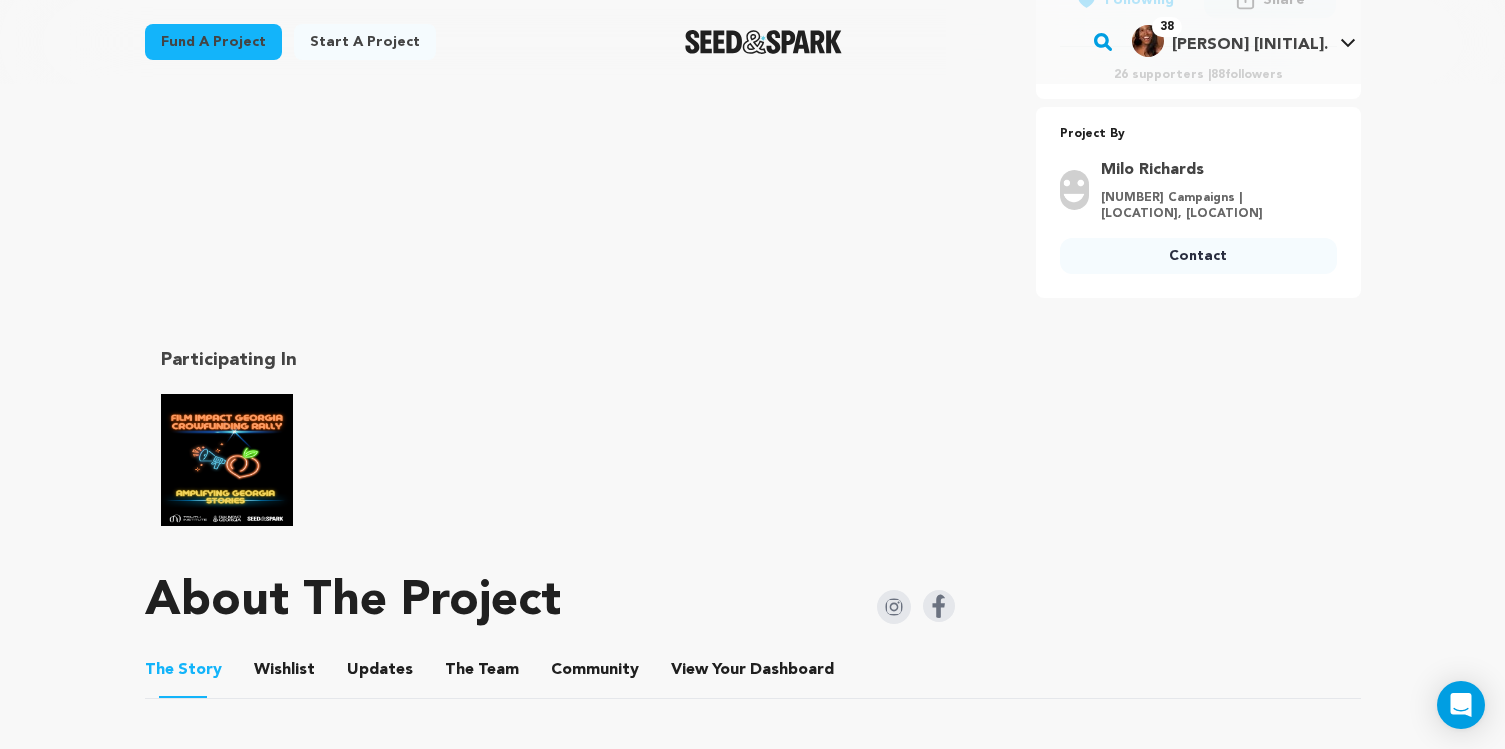scroll, scrollTop: 1271, scrollLeft: 0, axis: vertical 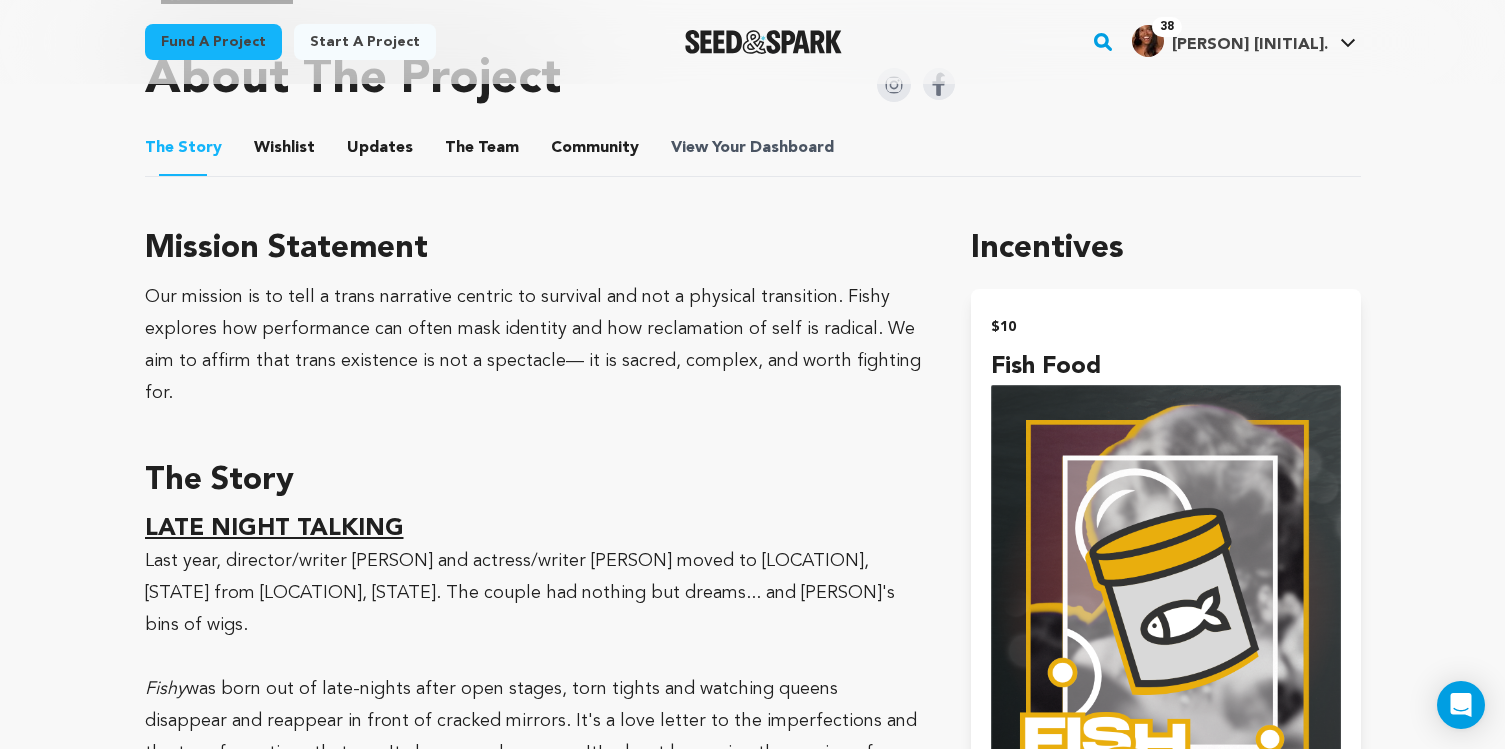 click on "Dashboard" at bounding box center [792, 148] 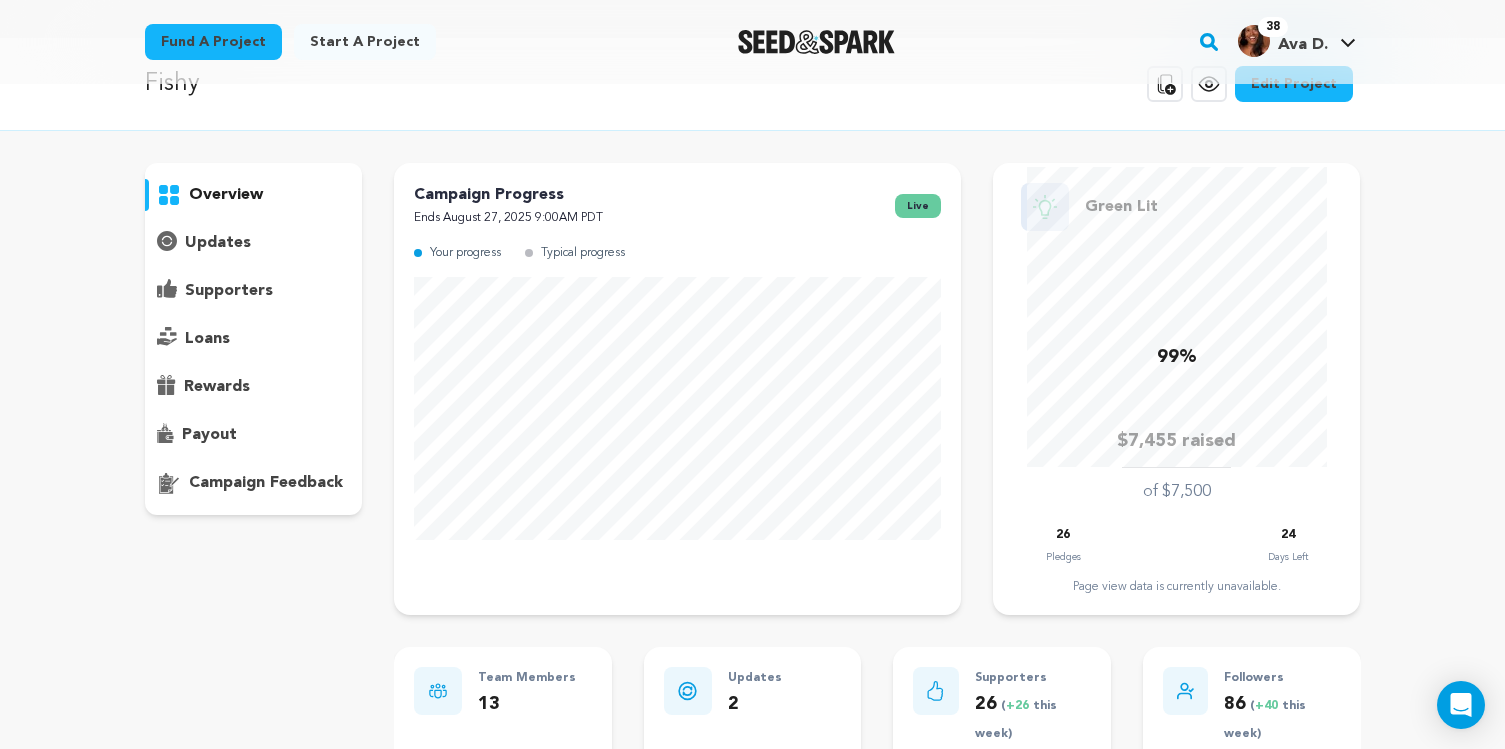 scroll, scrollTop: 0, scrollLeft: 0, axis: both 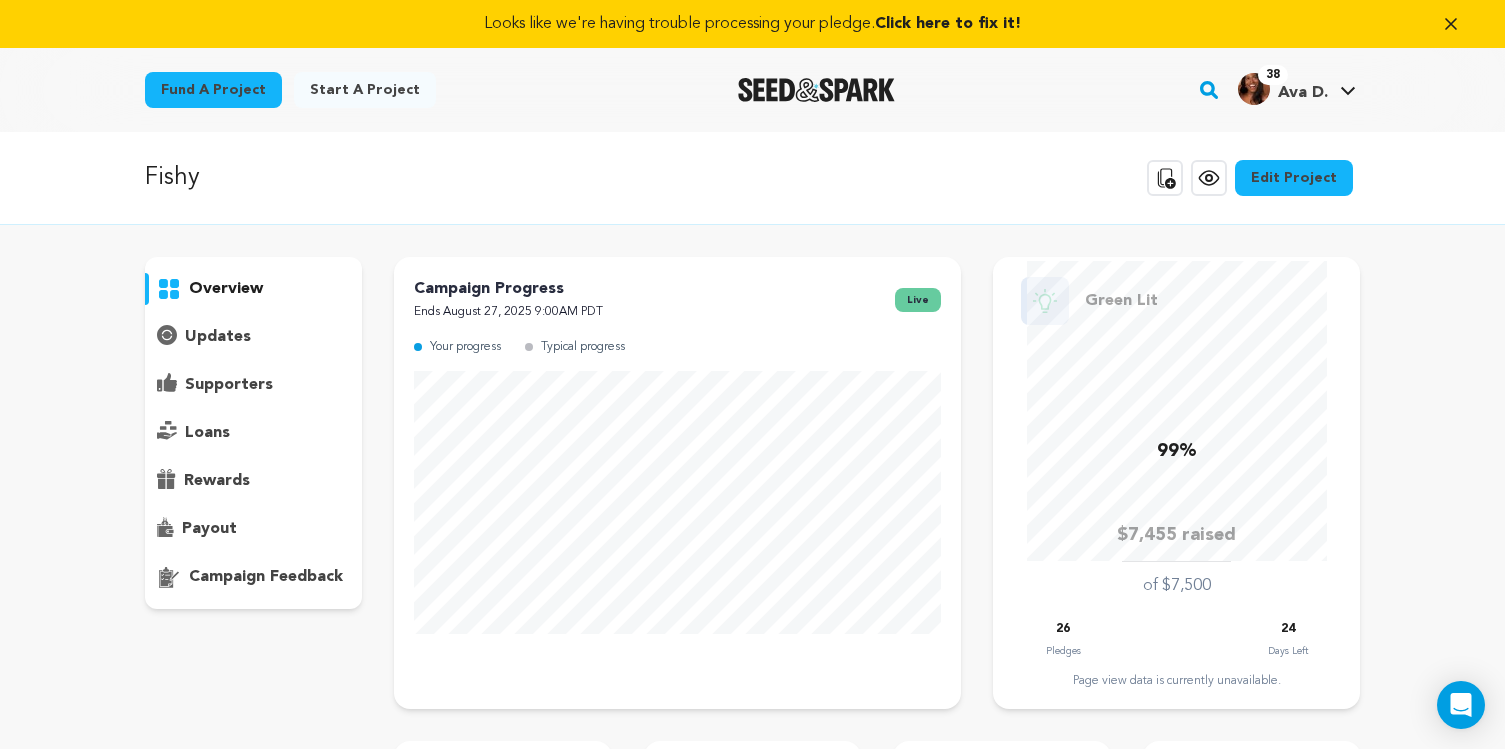 click on "overview" at bounding box center [254, 289] 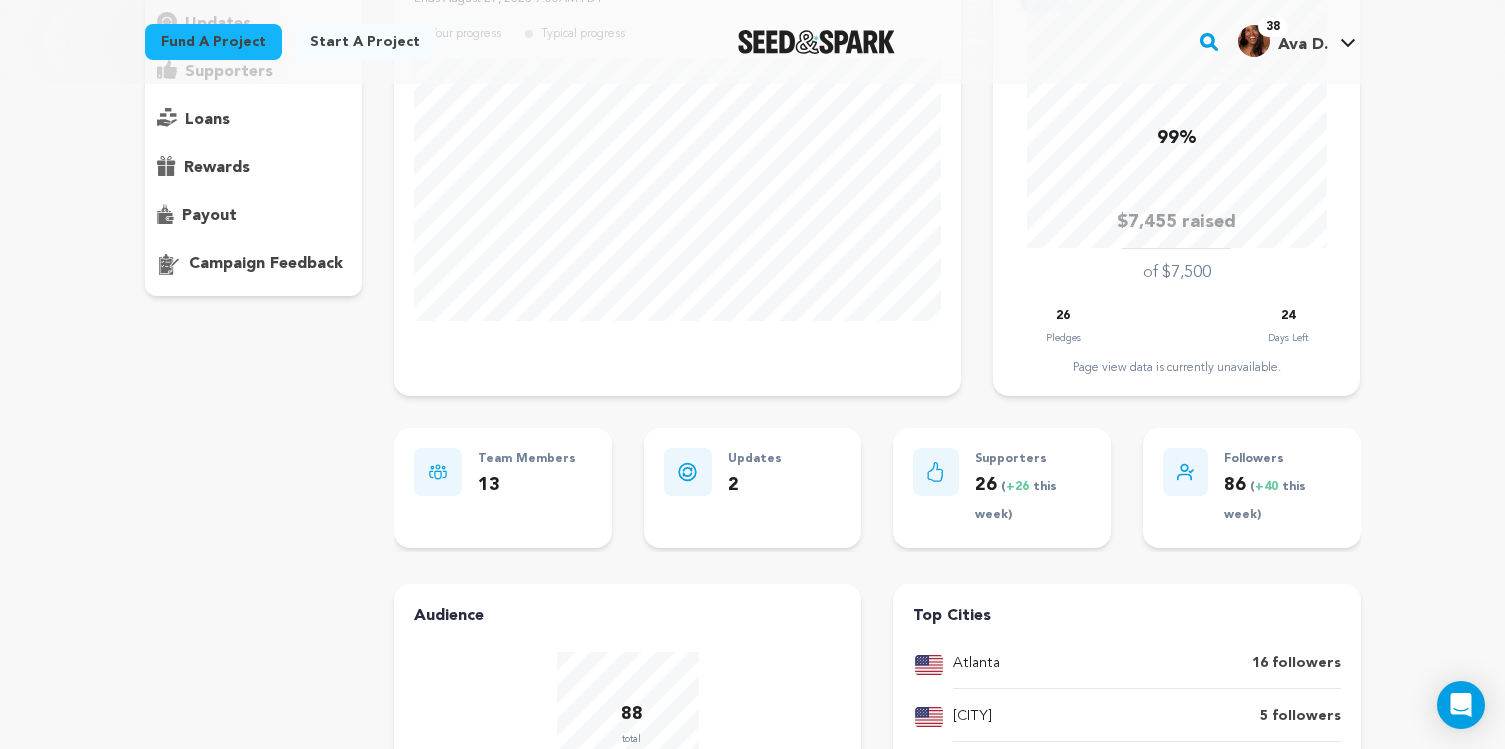 scroll, scrollTop: 0, scrollLeft: 0, axis: both 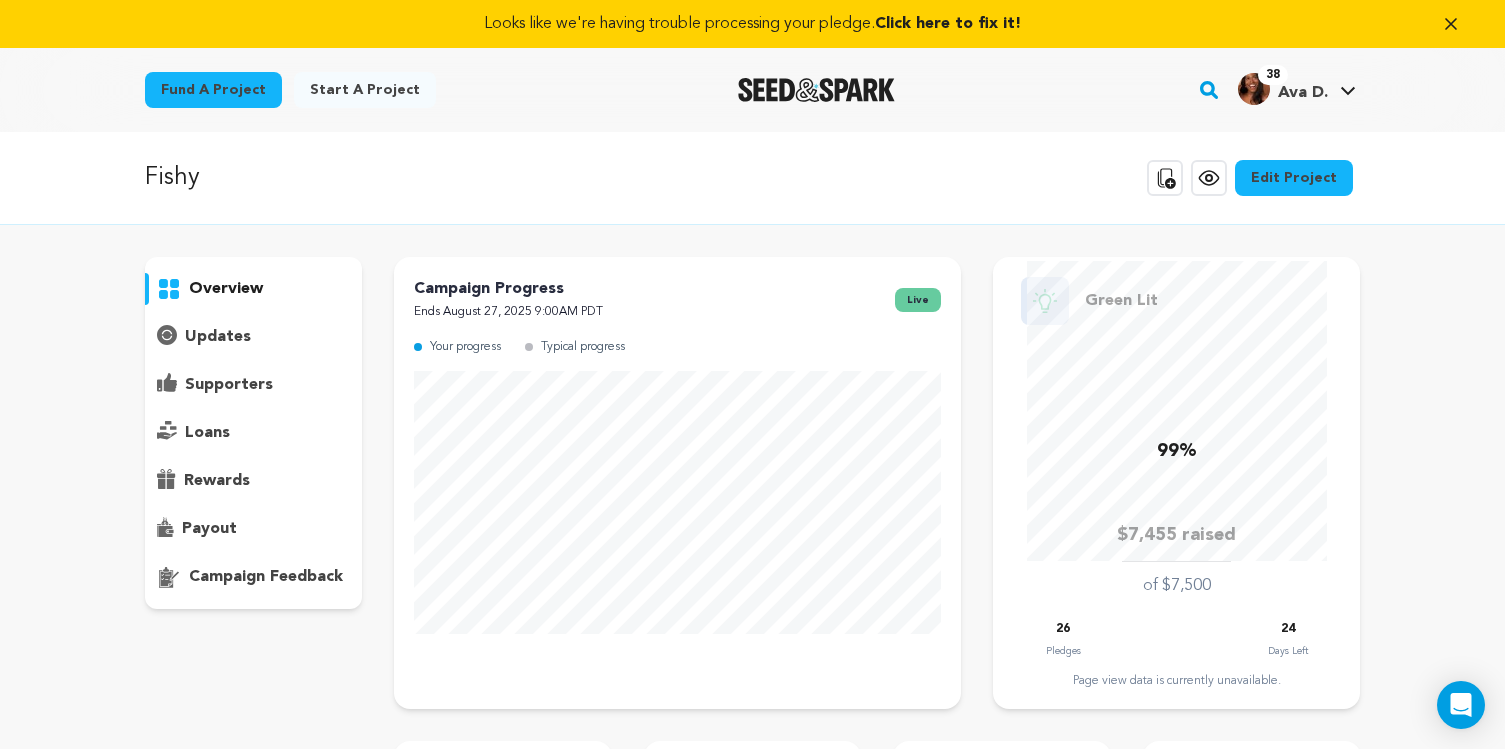 click on "supporters" at bounding box center [229, 385] 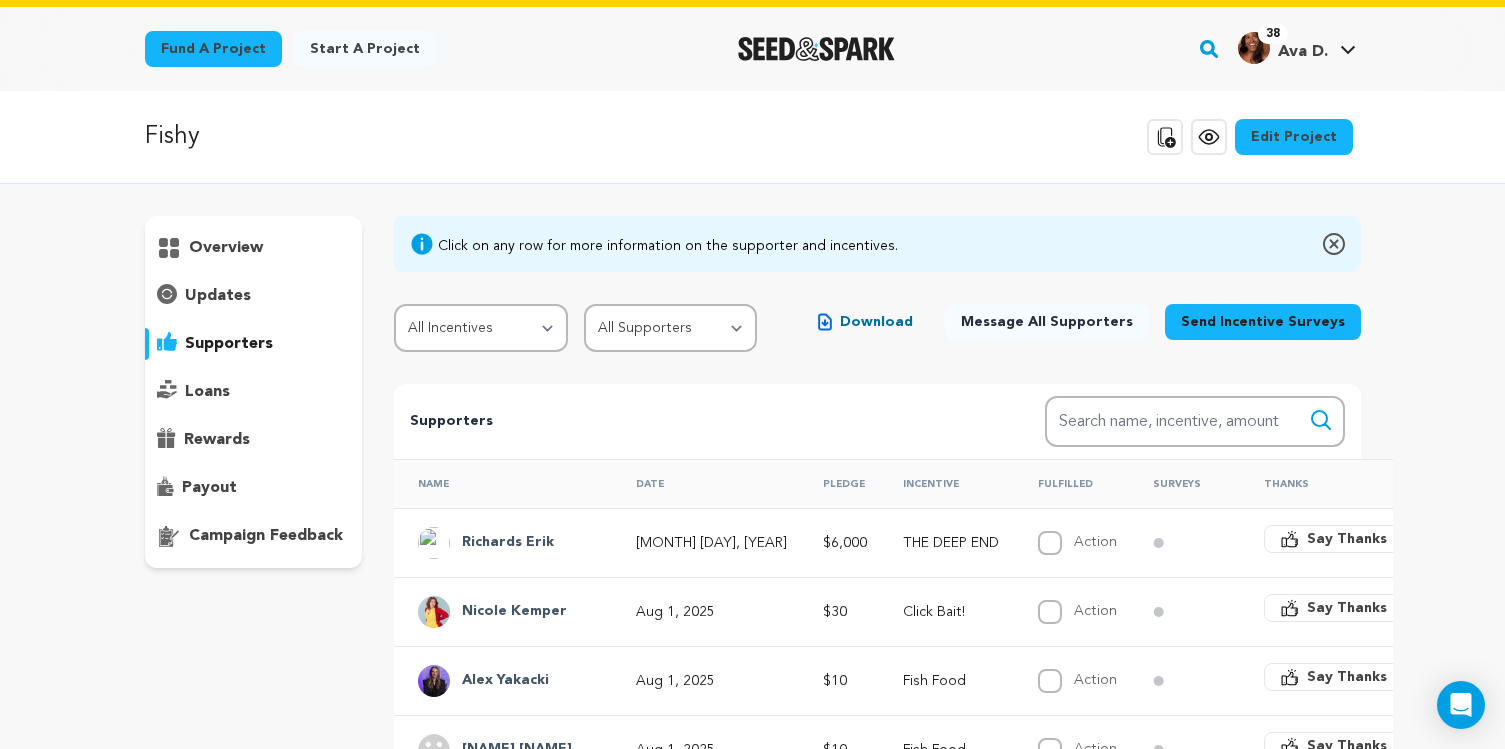 scroll, scrollTop: 43, scrollLeft: 0, axis: vertical 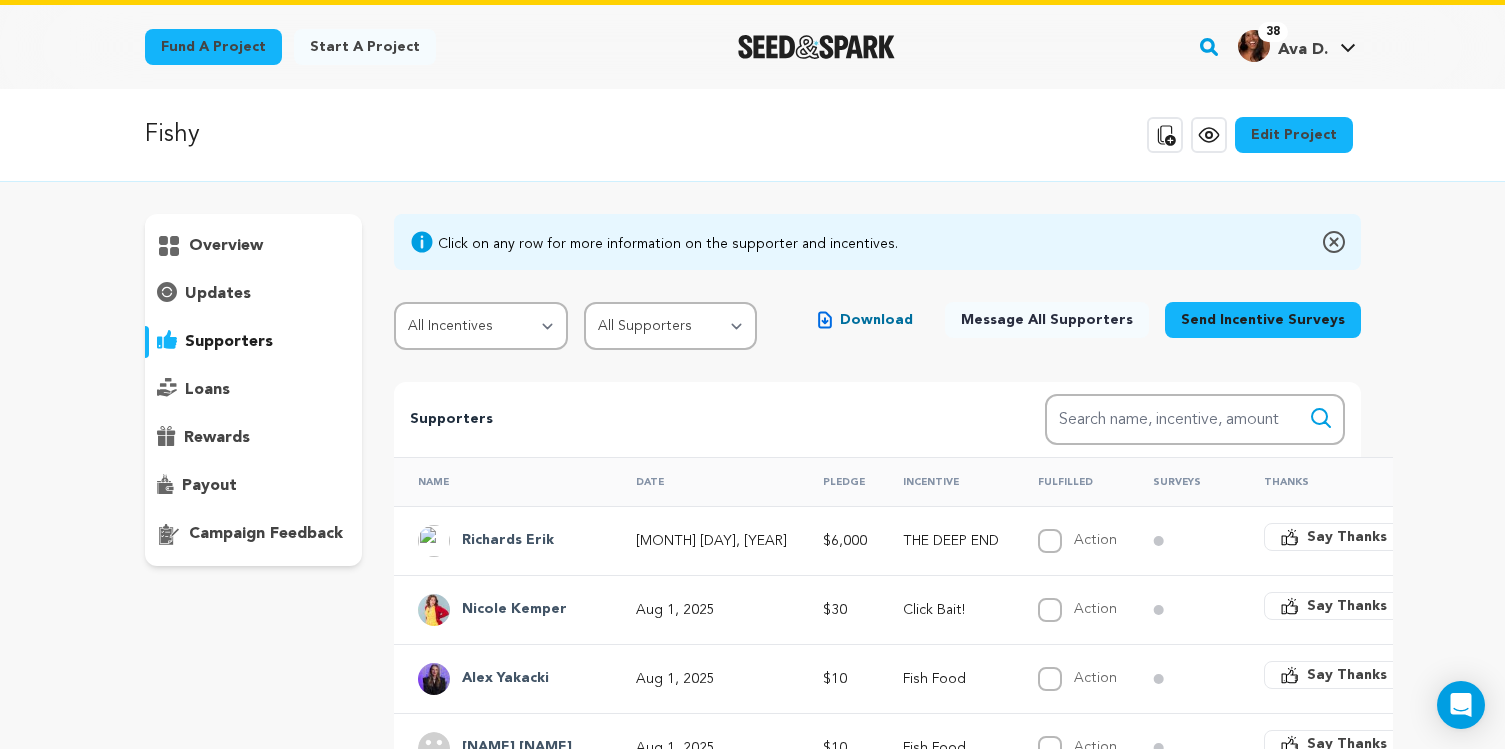 click on "Richards Erik" at bounding box center (508, 541) 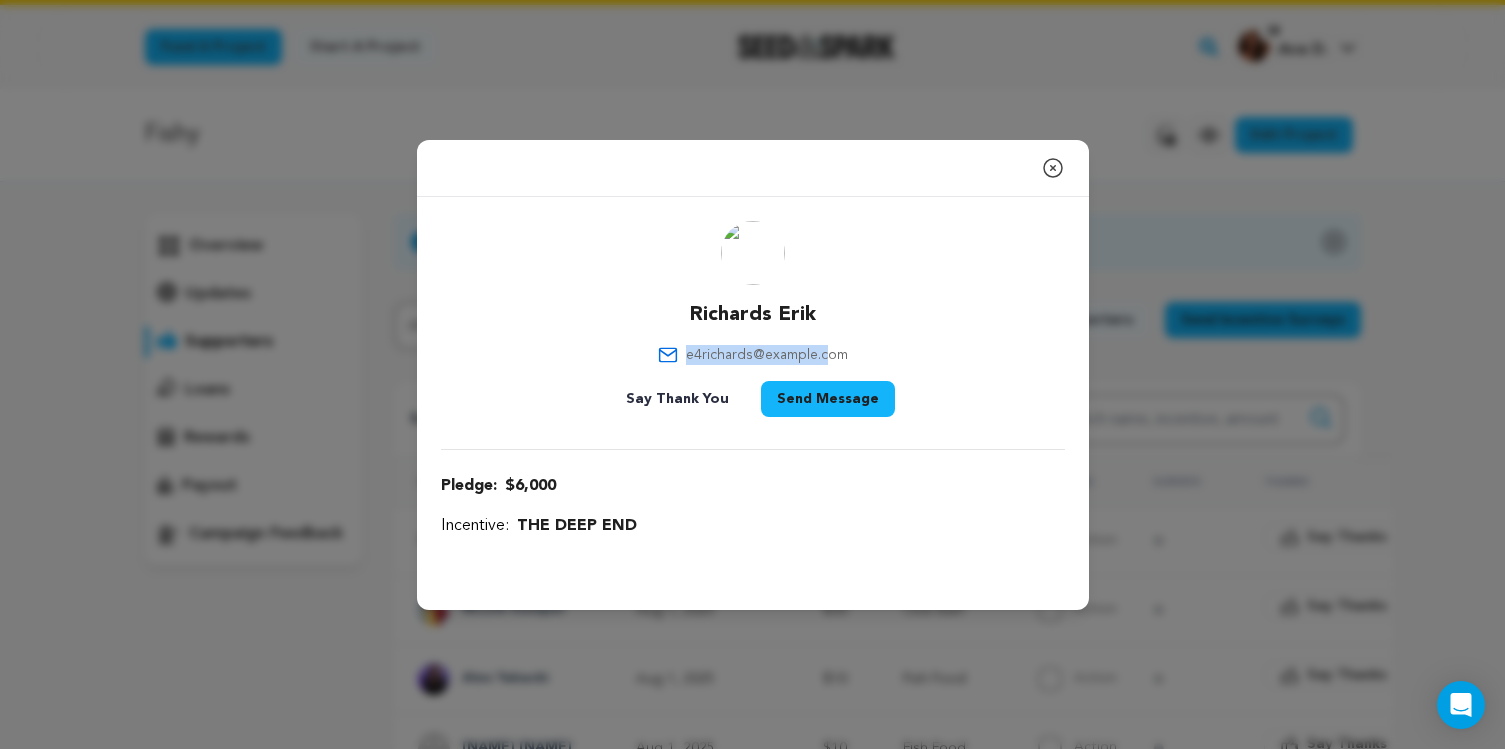 drag, startPoint x: 840, startPoint y: 348, endPoint x: 695, endPoint y: 350, distance: 145.0138 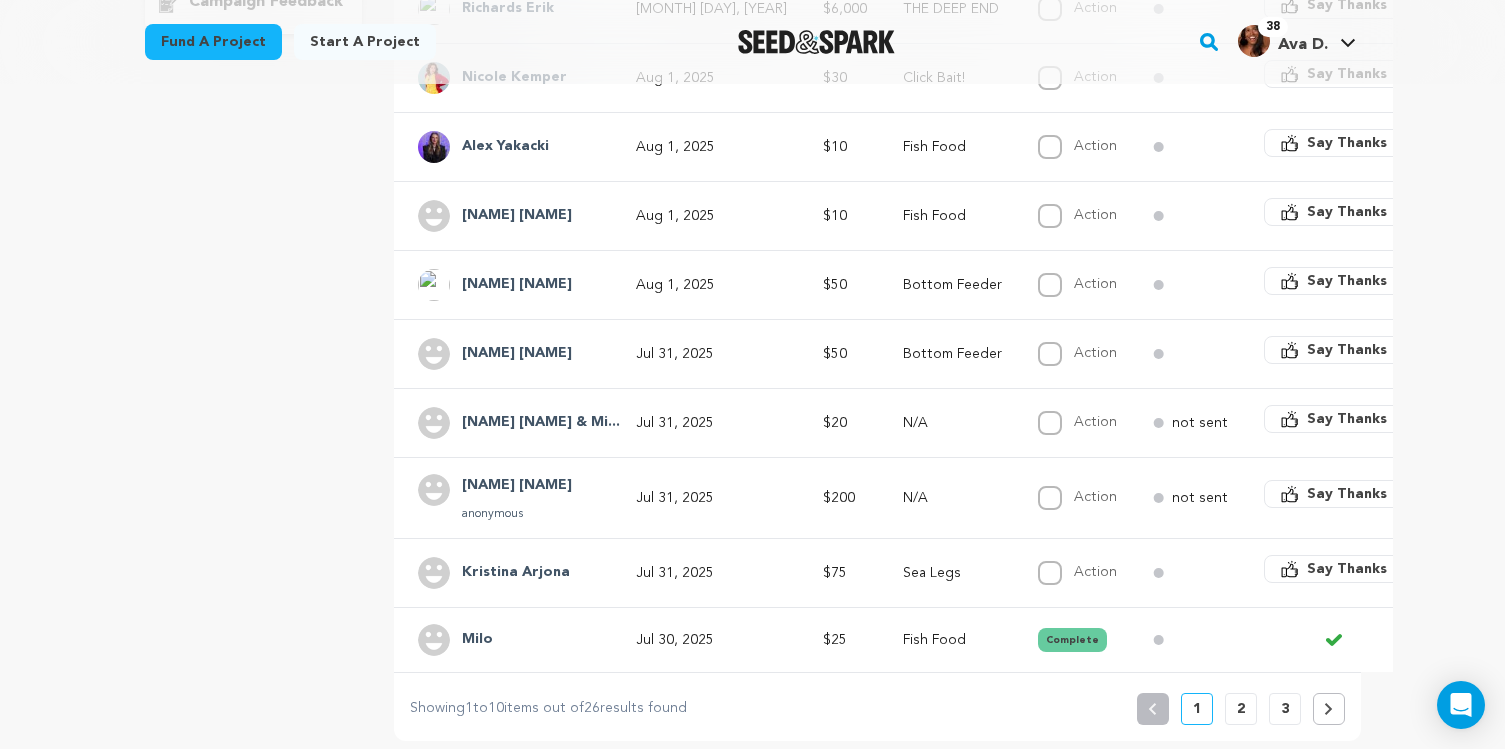 scroll, scrollTop: 0, scrollLeft: 0, axis: both 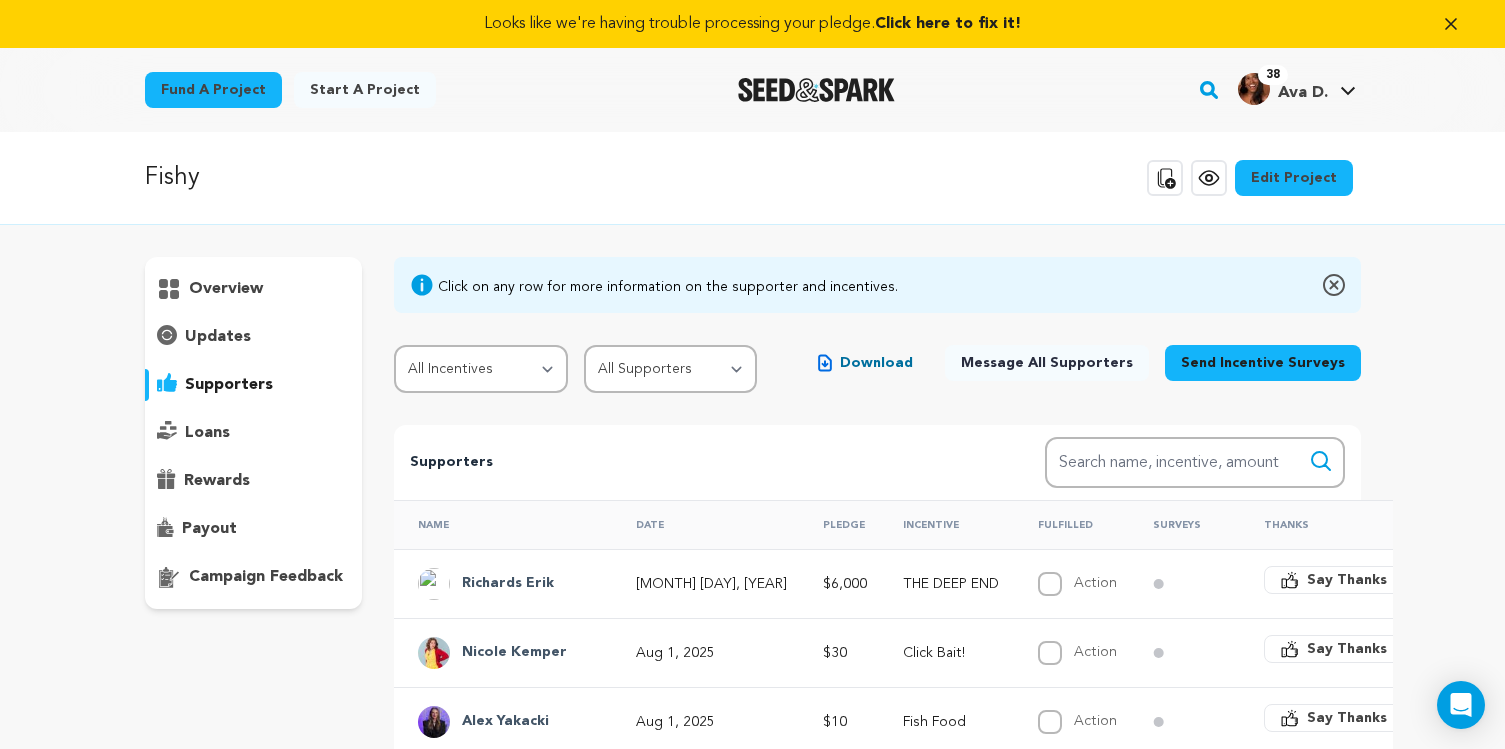 click on "Richards Erik" at bounding box center [508, 584] 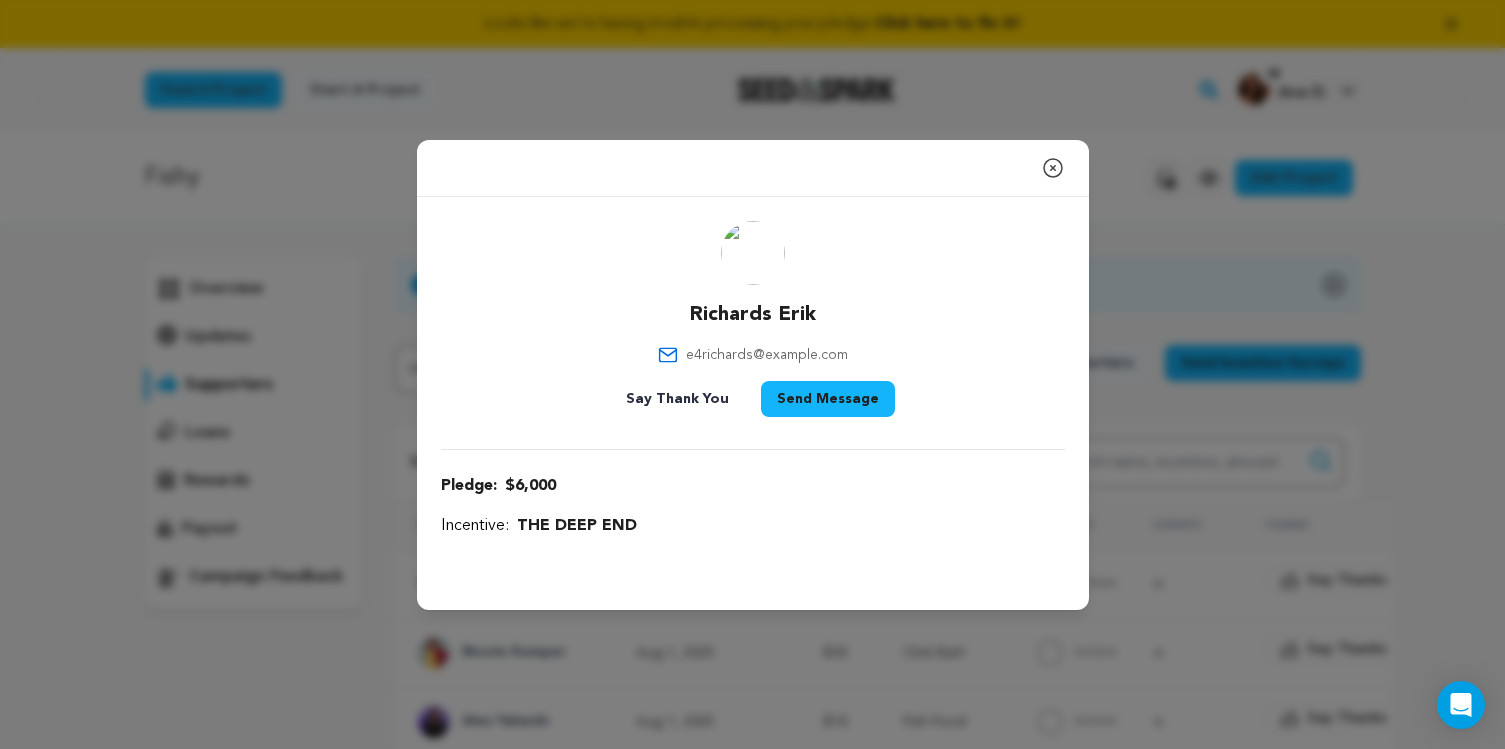 click 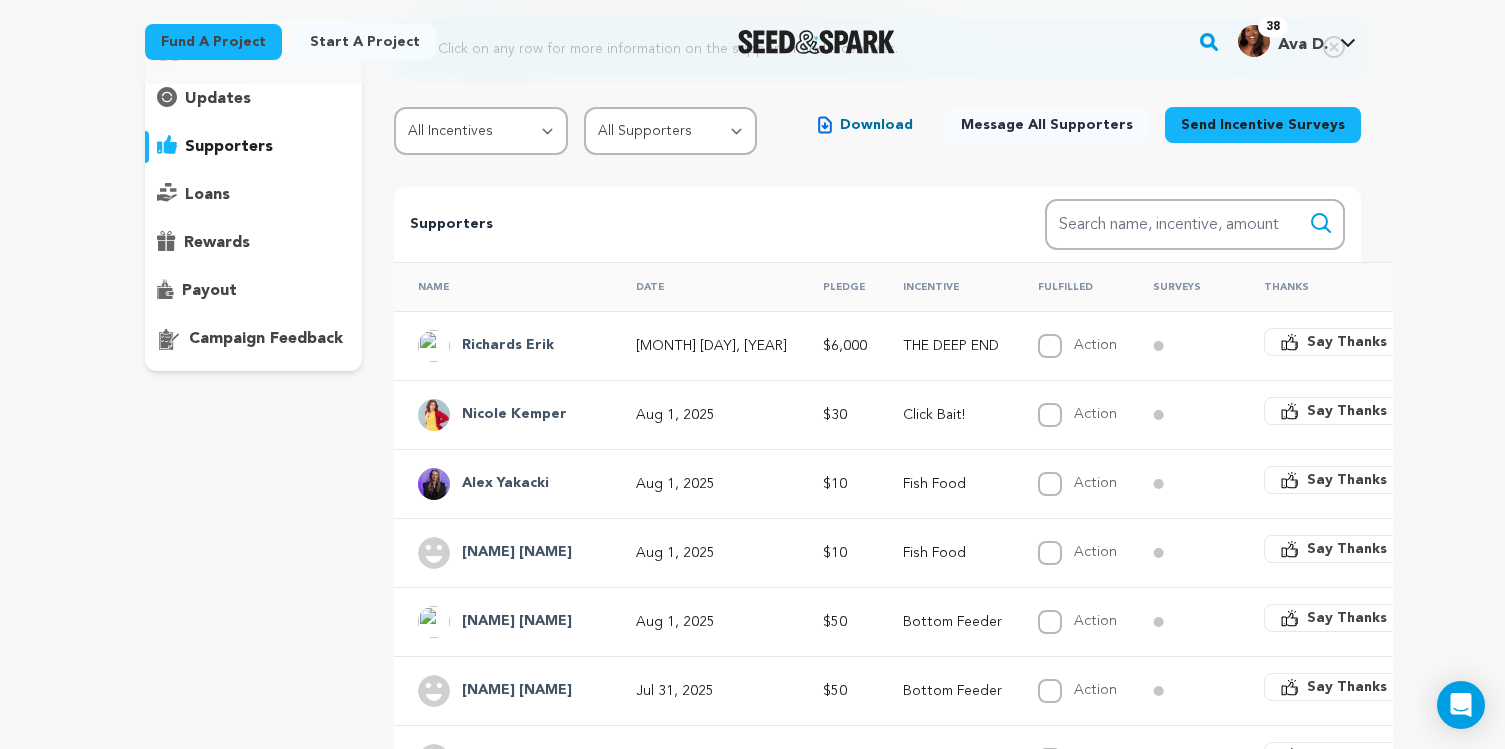 scroll, scrollTop: 264, scrollLeft: 0, axis: vertical 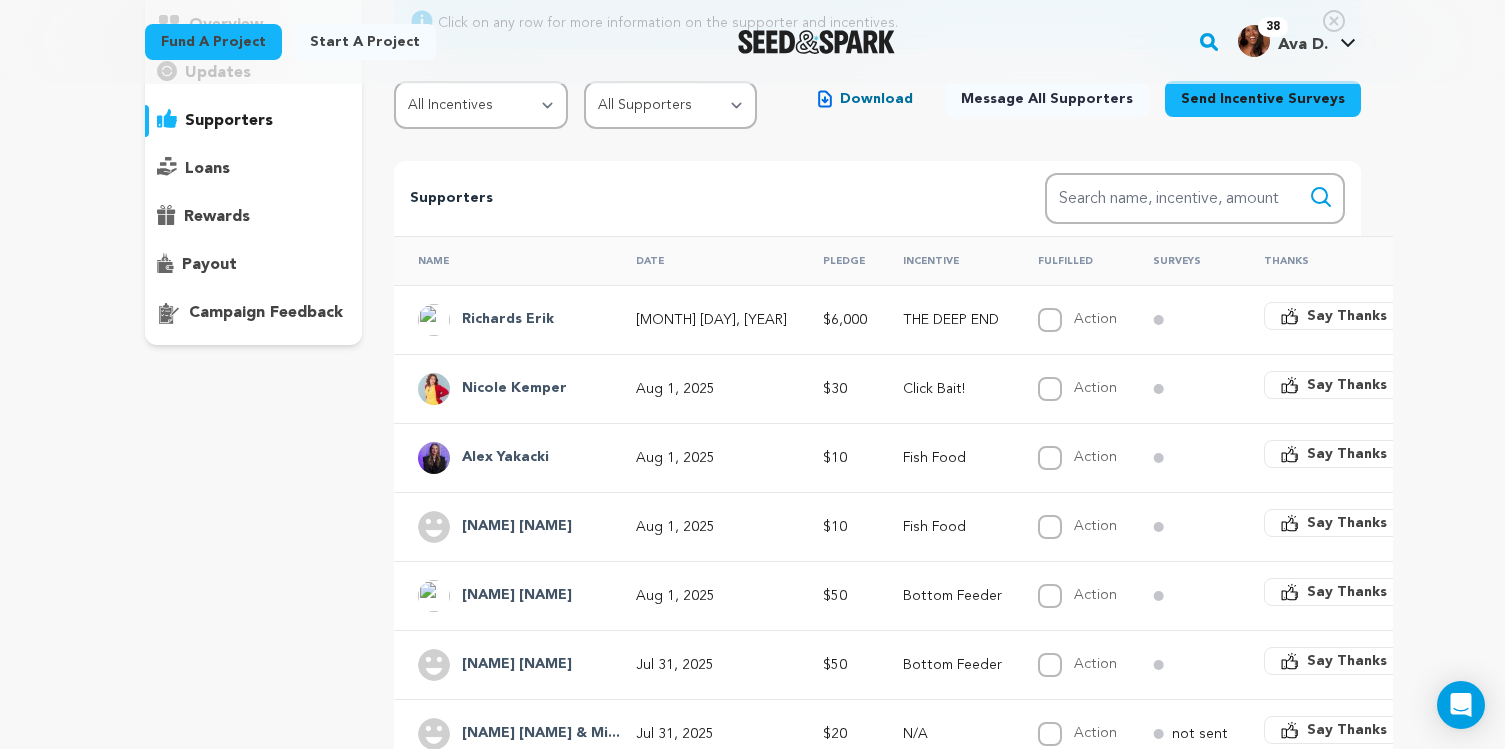 click on "THE DEEP END" at bounding box center (952, 320) 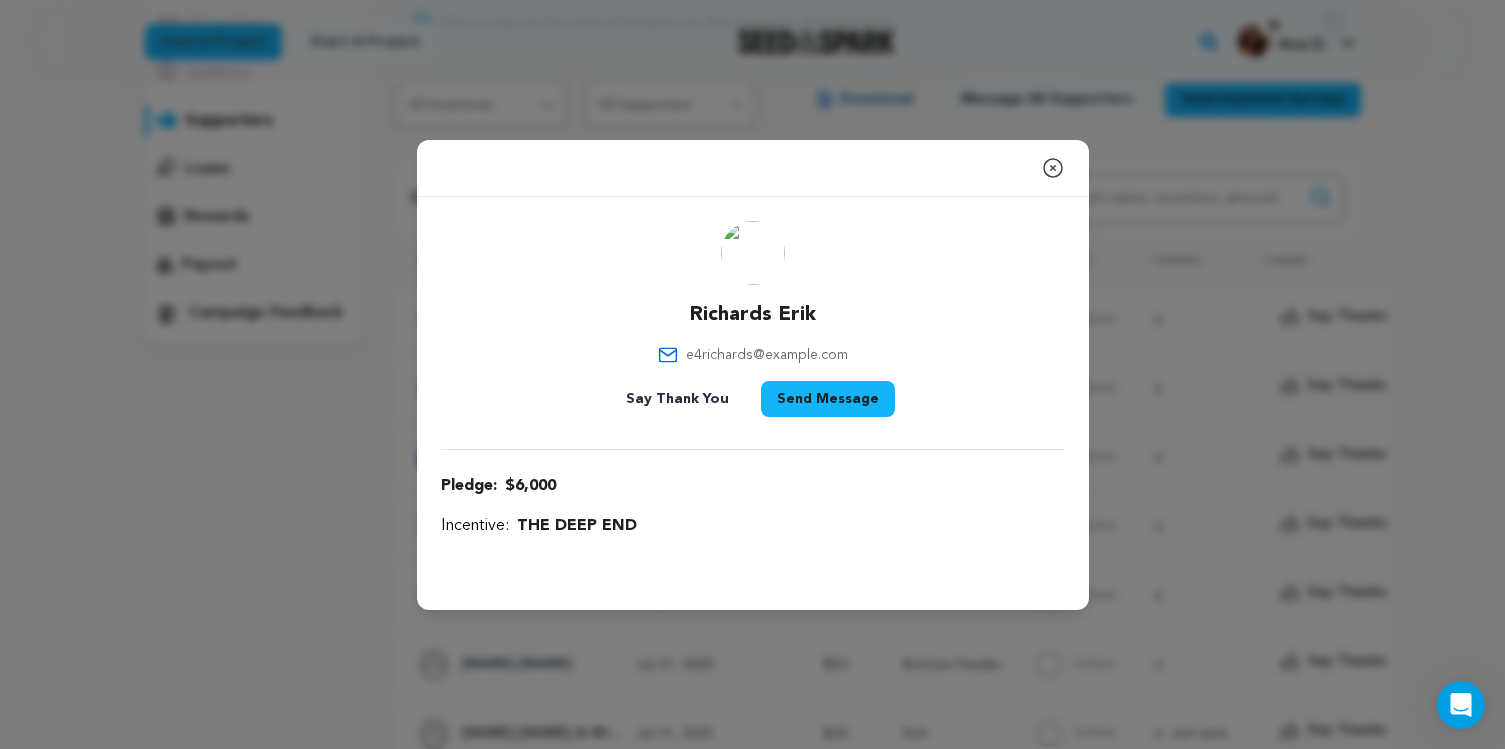 click on "THE DEEP END" at bounding box center (577, 526) 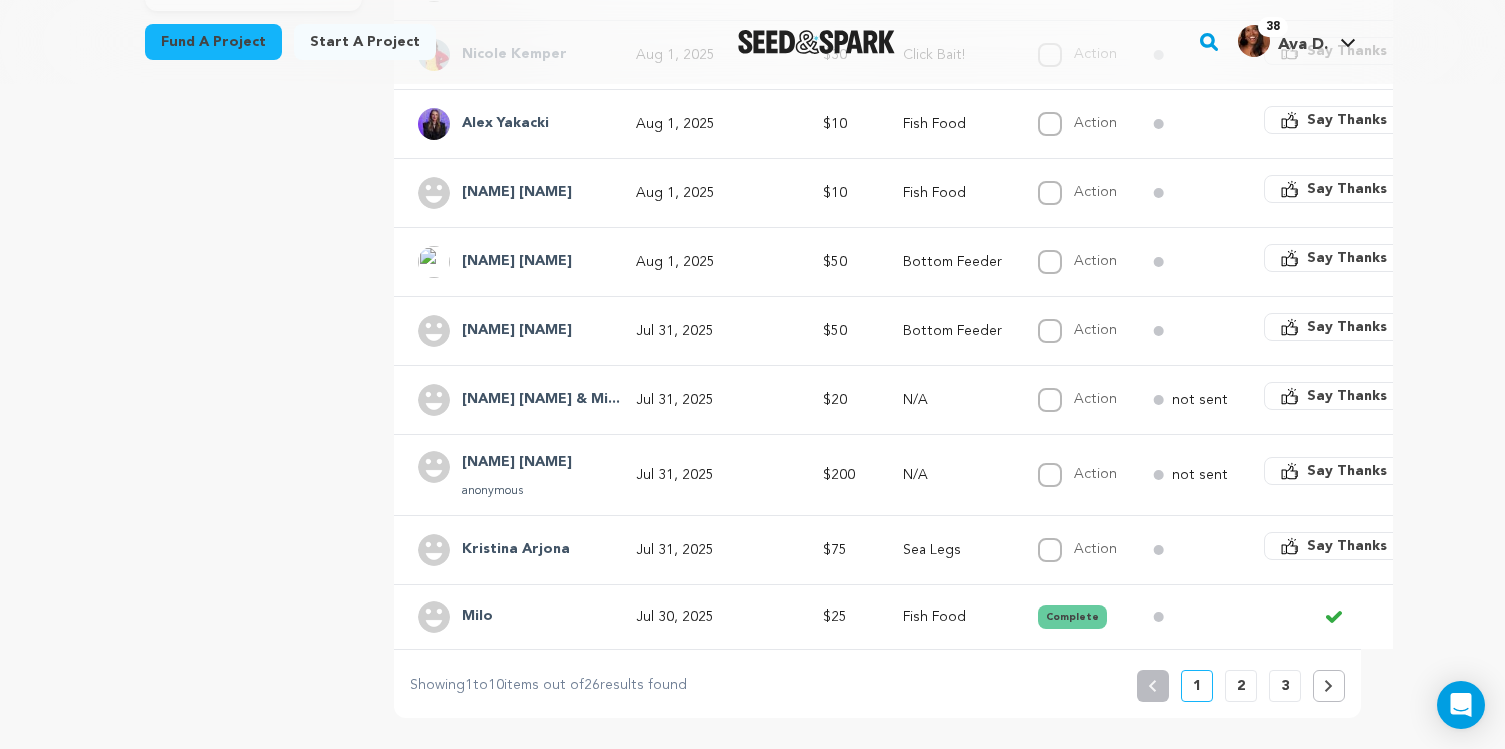 scroll, scrollTop: 0, scrollLeft: 0, axis: both 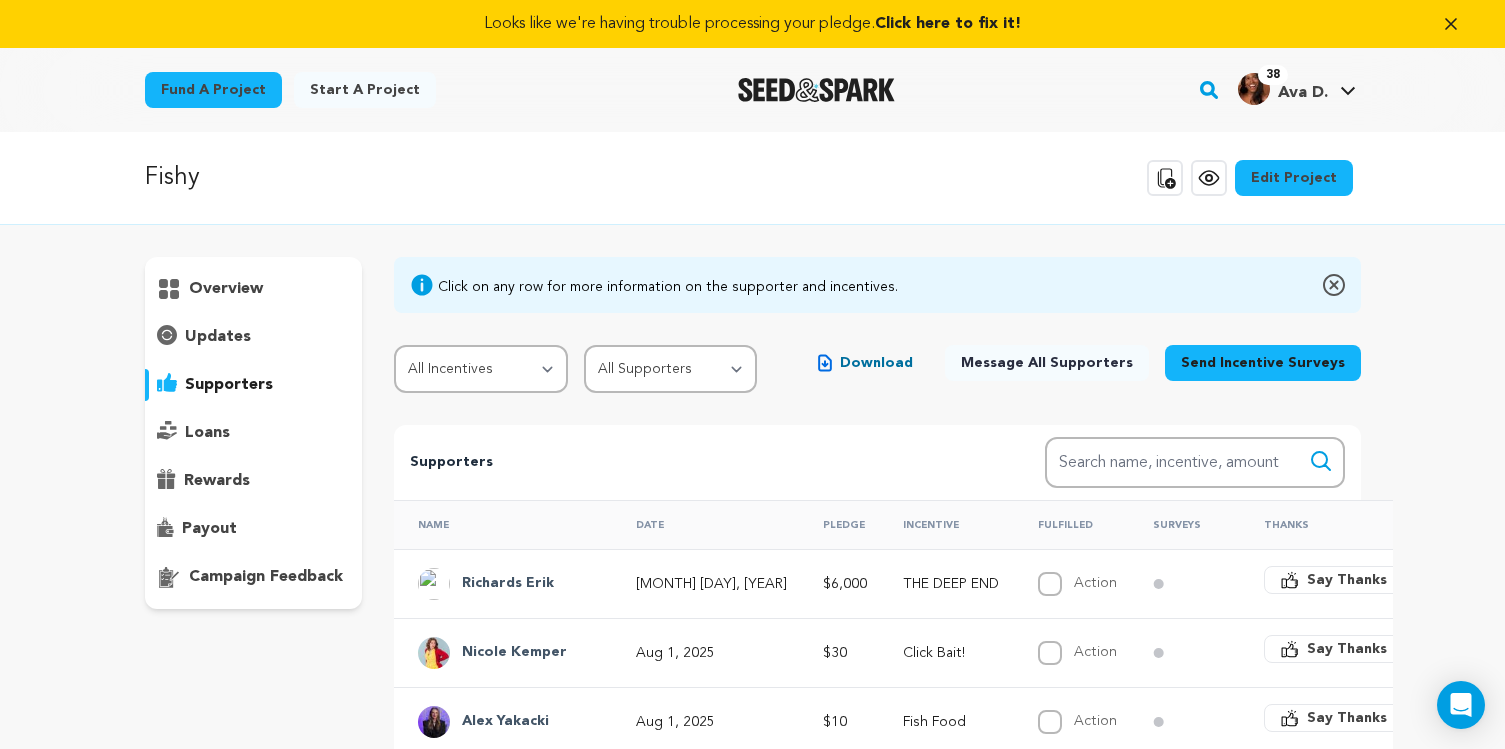 click on "THE DEEP END" at bounding box center [946, 583] 